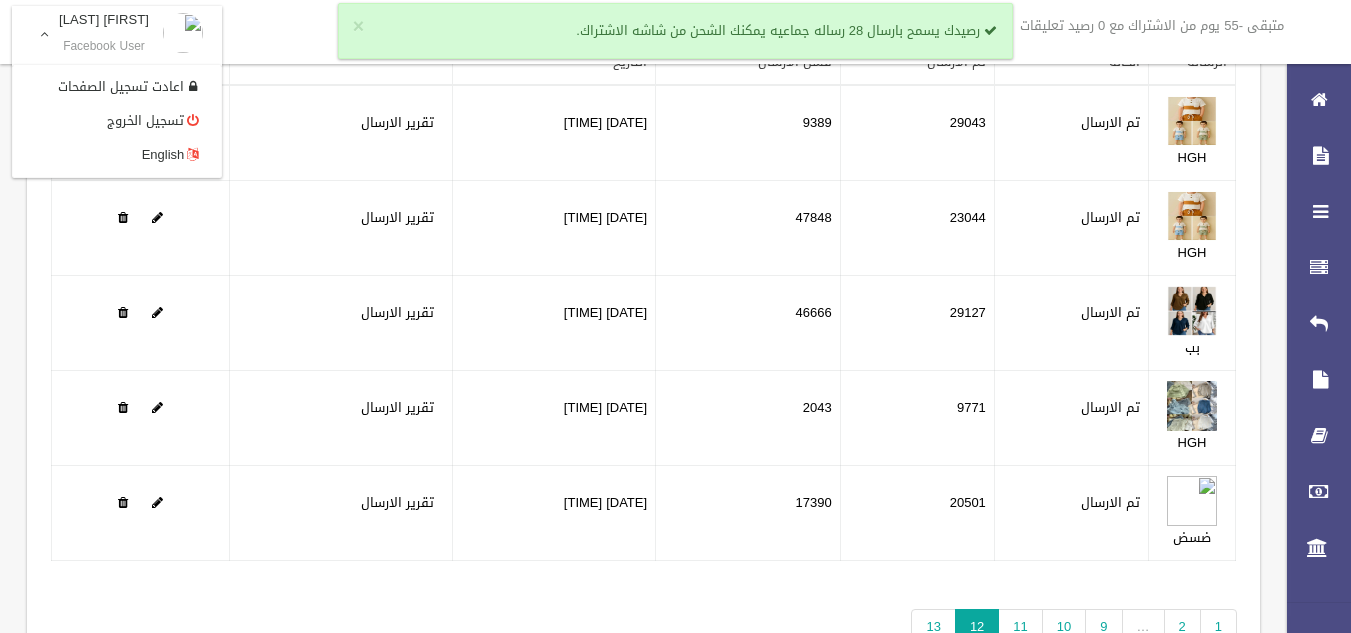 scroll, scrollTop: 141, scrollLeft: 0, axis: vertical 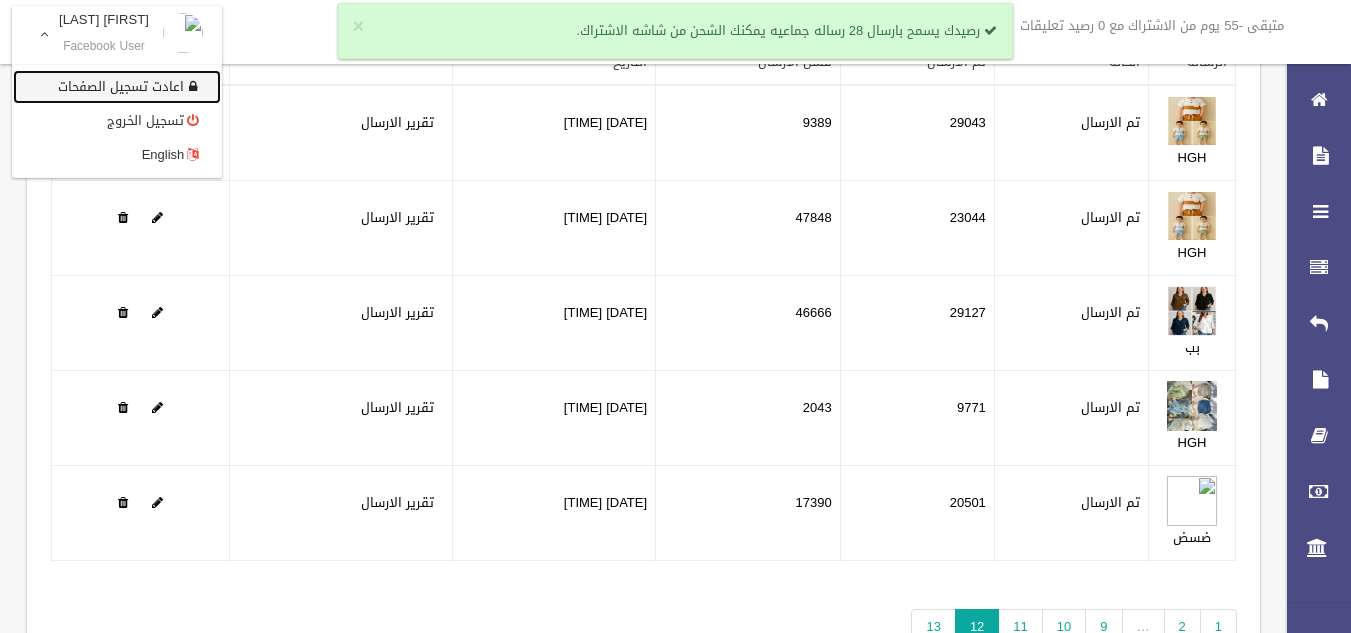 click on "اعادت تسجيل الصفحات" at bounding box center [117, 87] 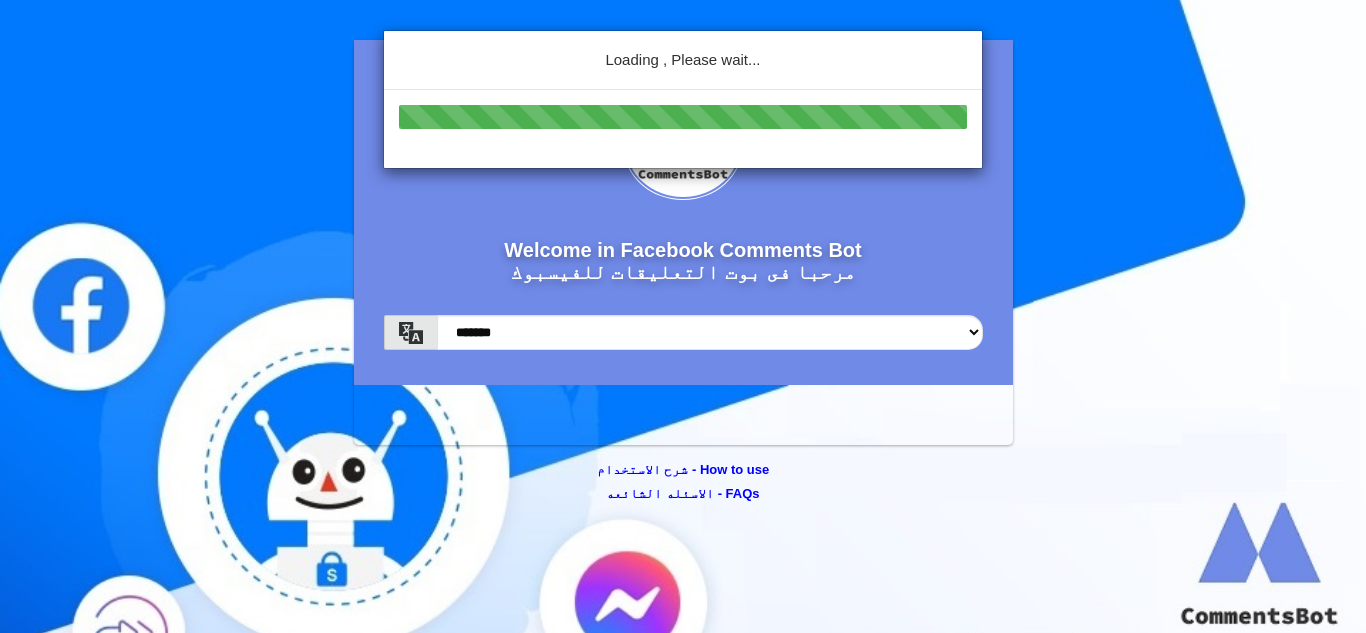scroll, scrollTop: 0, scrollLeft: 0, axis: both 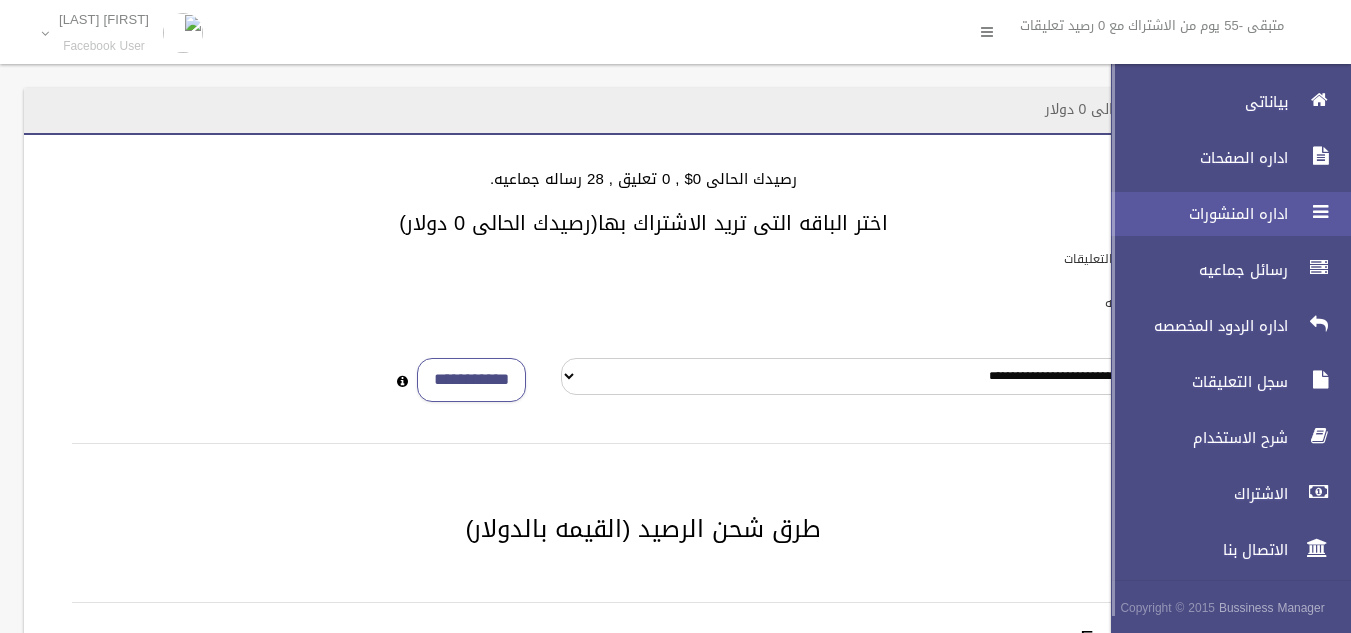 click on "اداره المنشورات" at bounding box center [1222, 214] 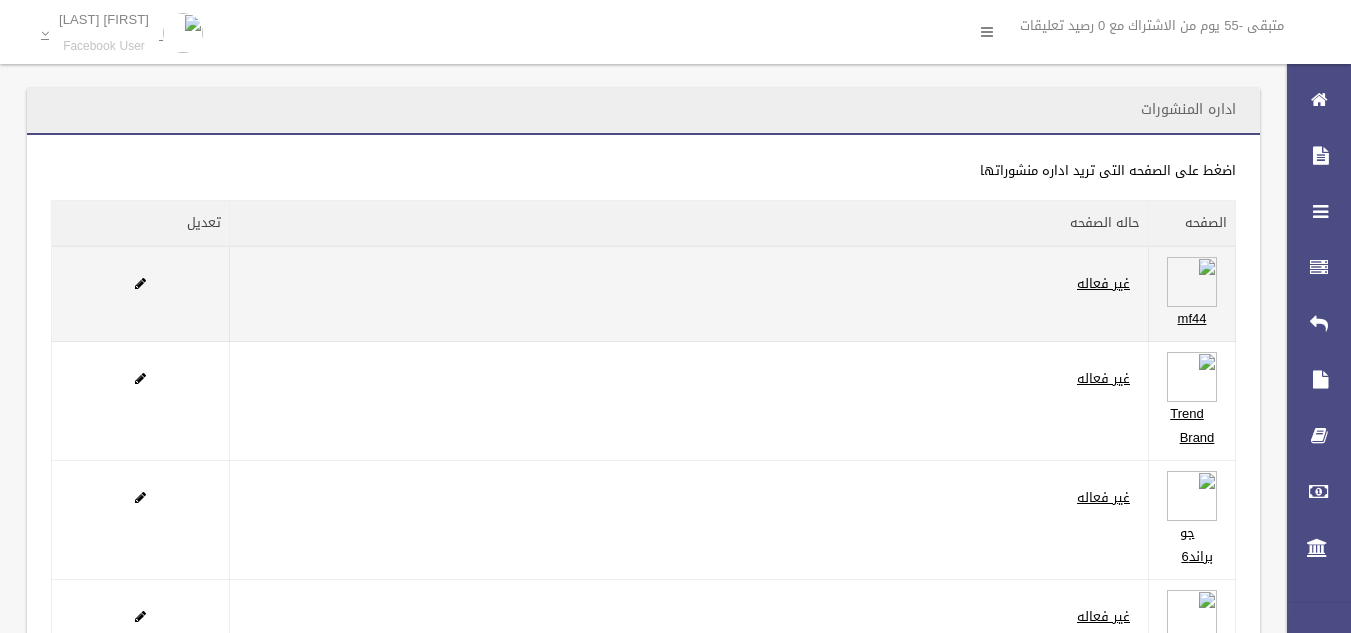 scroll, scrollTop: 0, scrollLeft: 0, axis: both 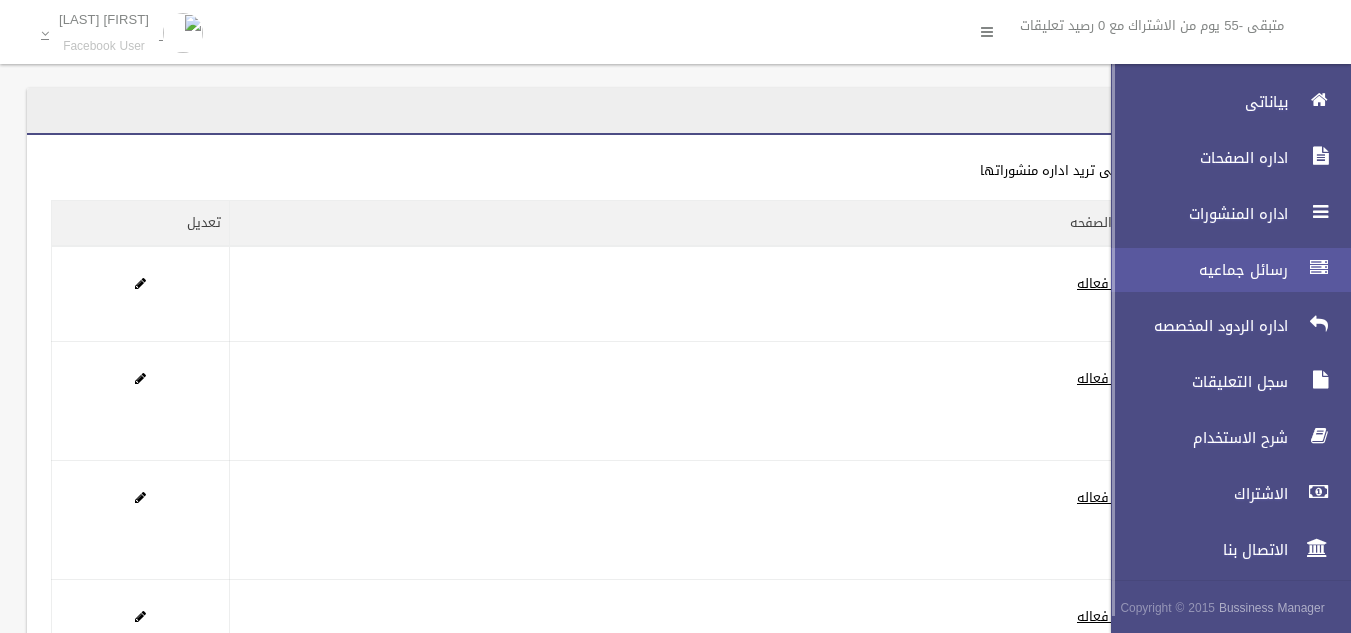 click on "رسائل جماعيه" at bounding box center (1194, 270) 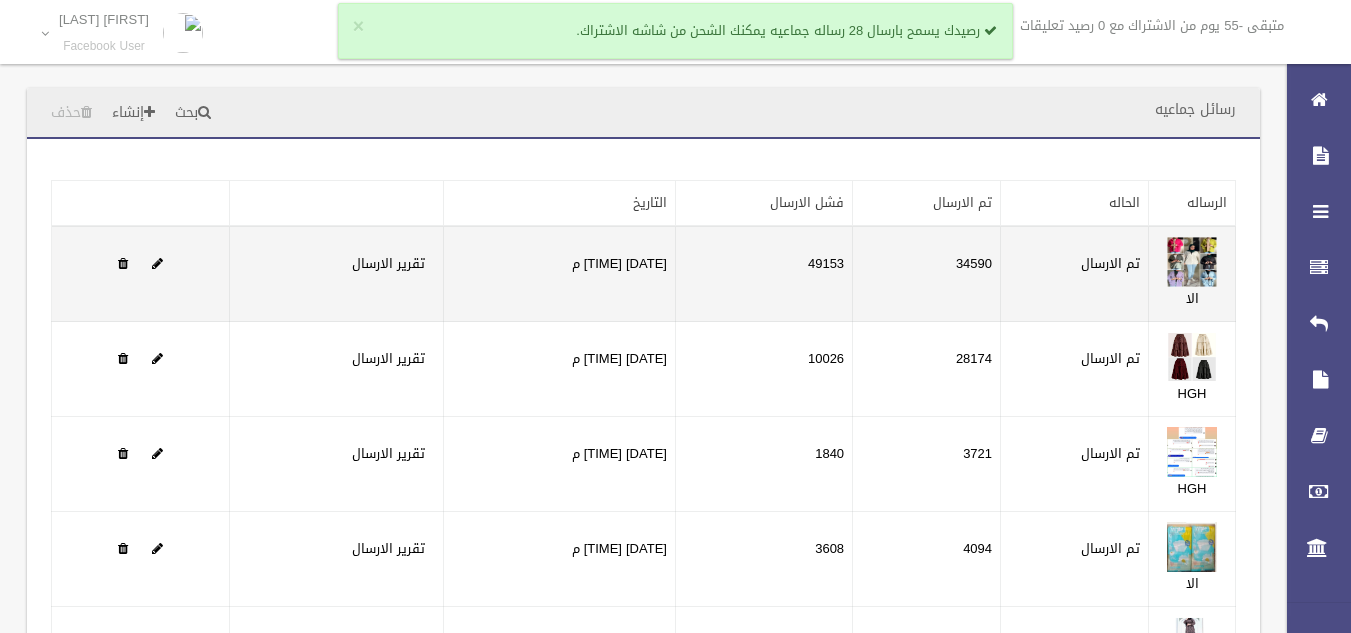 scroll, scrollTop: 0, scrollLeft: 0, axis: both 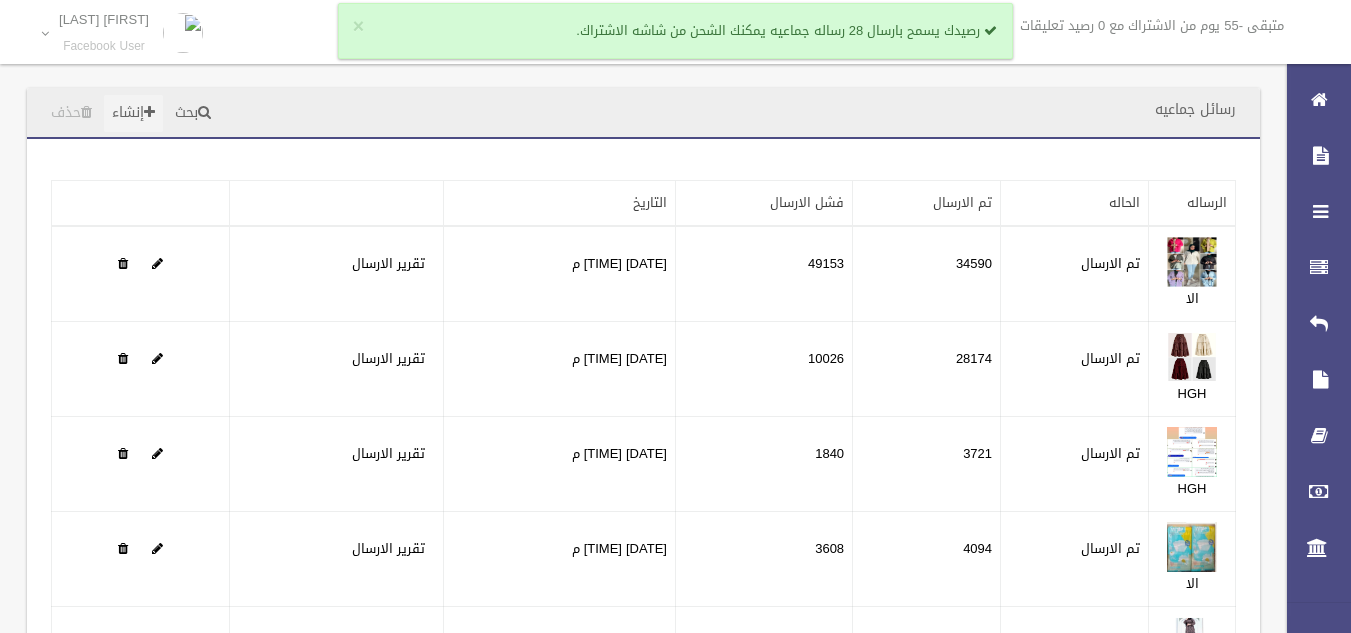 click on "إنشاء" at bounding box center [133, 113] 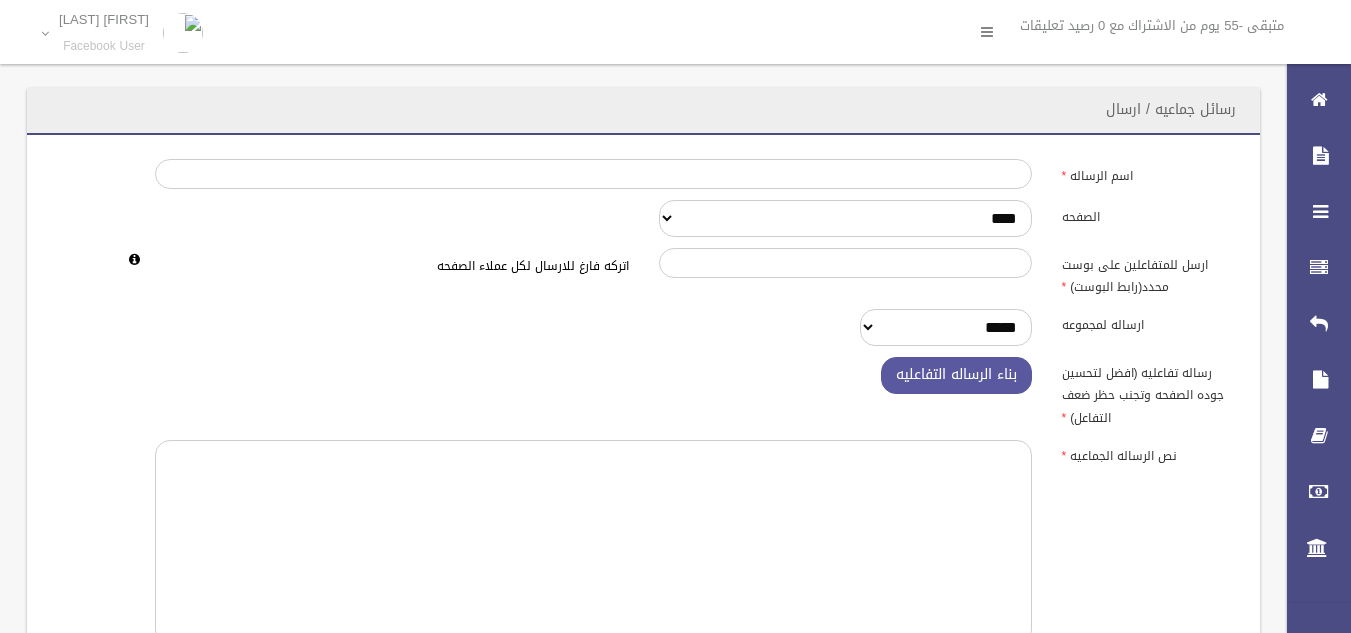 scroll, scrollTop: 0, scrollLeft: 0, axis: both 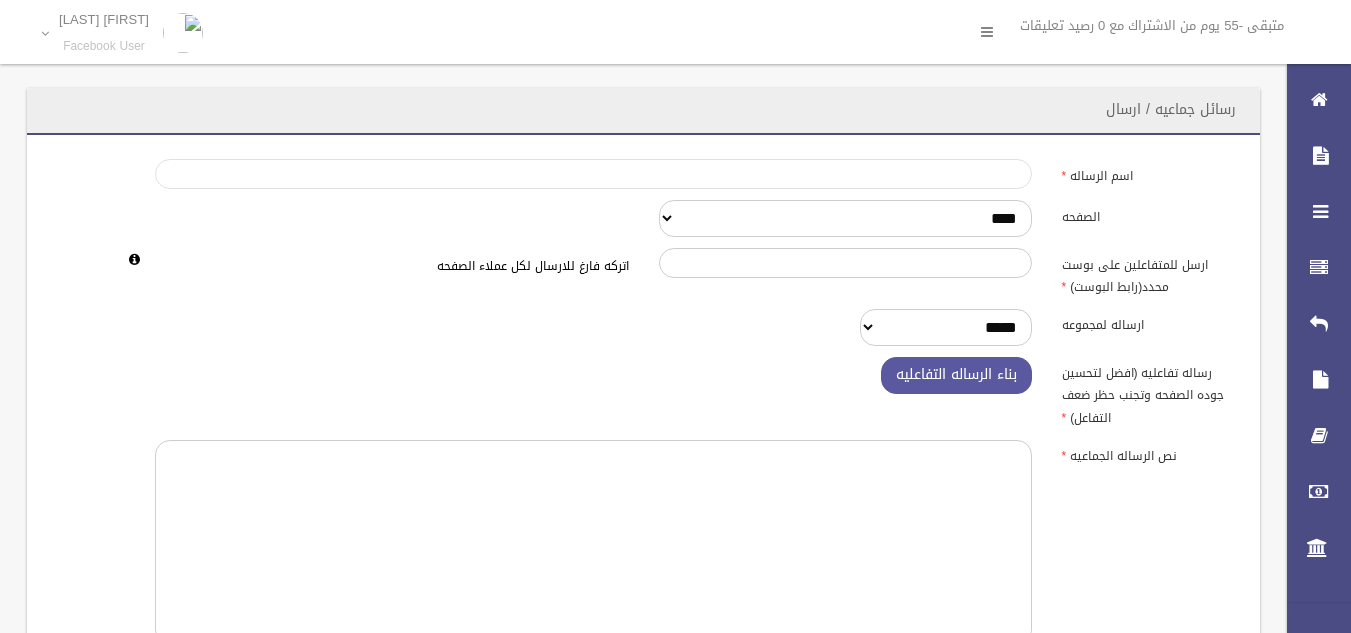 click on "اسم الرساله" at bounding box center [593, 174] 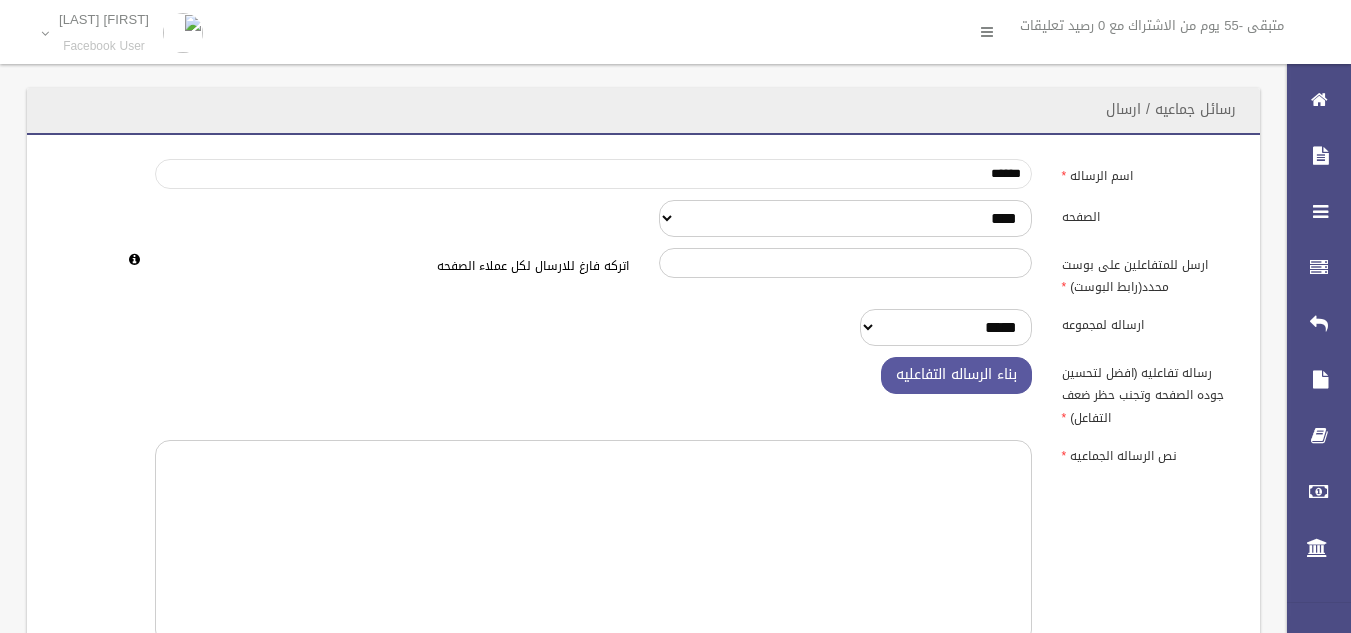 type on "******" 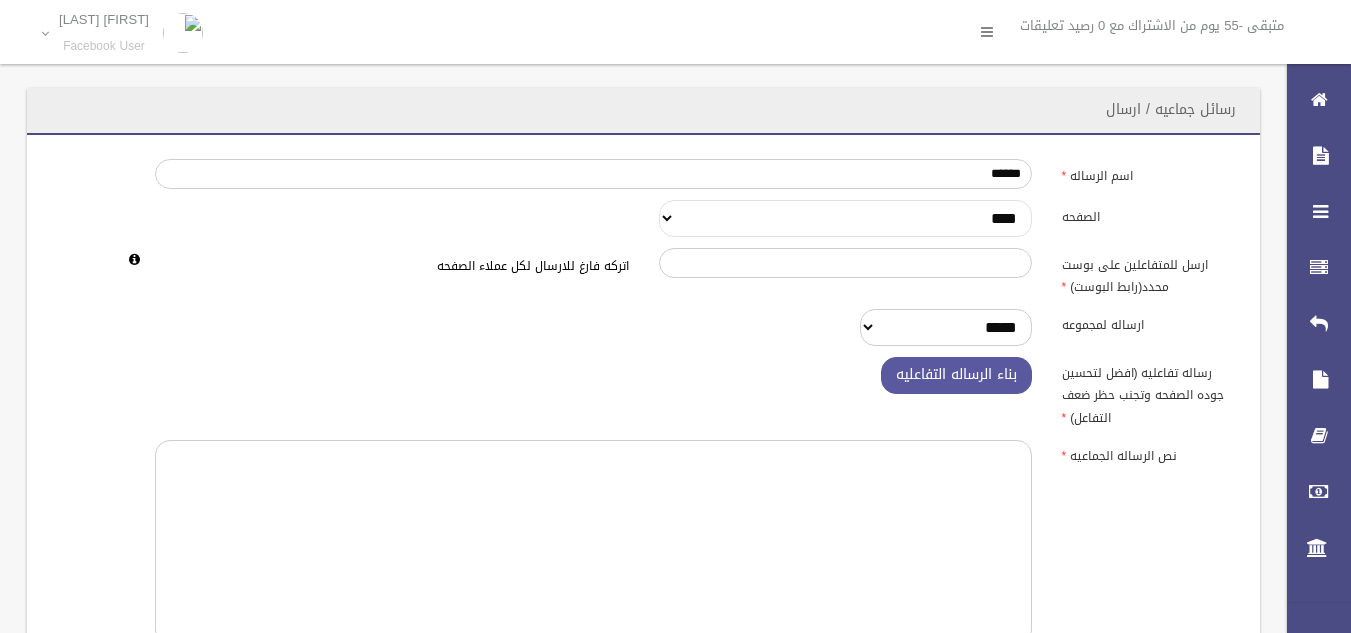 click on "**********" at bounding box center [845, 218] 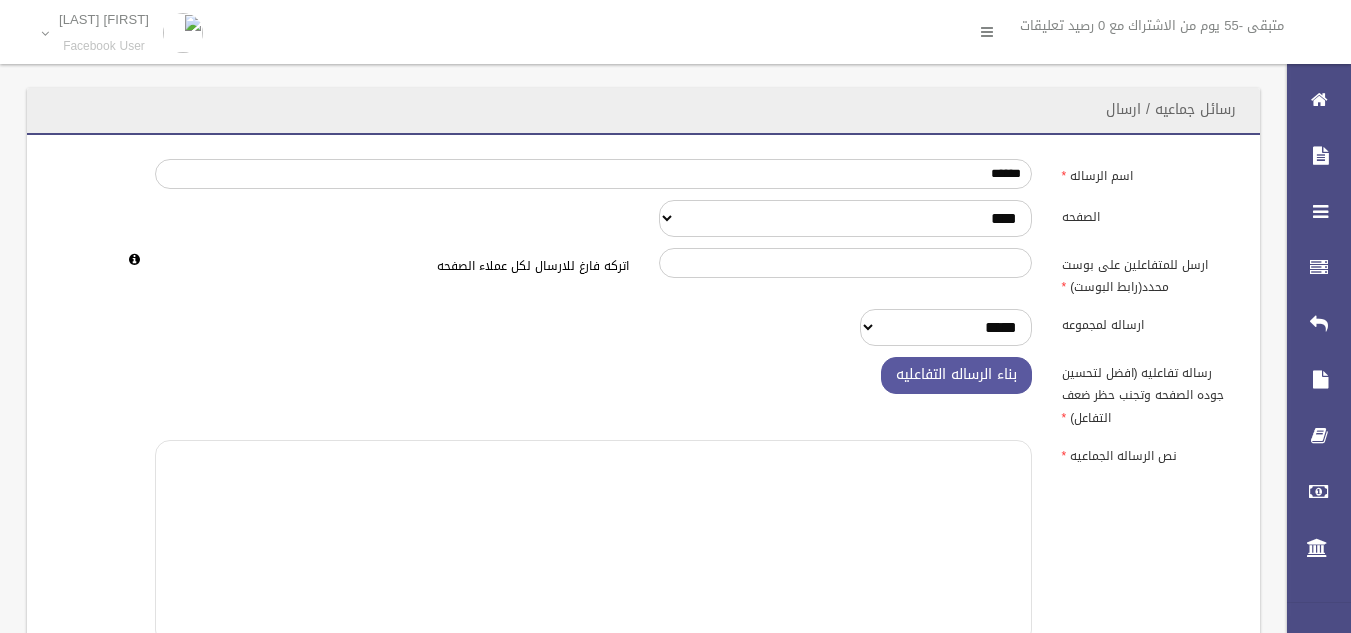 click at bounding box center (593, 542) 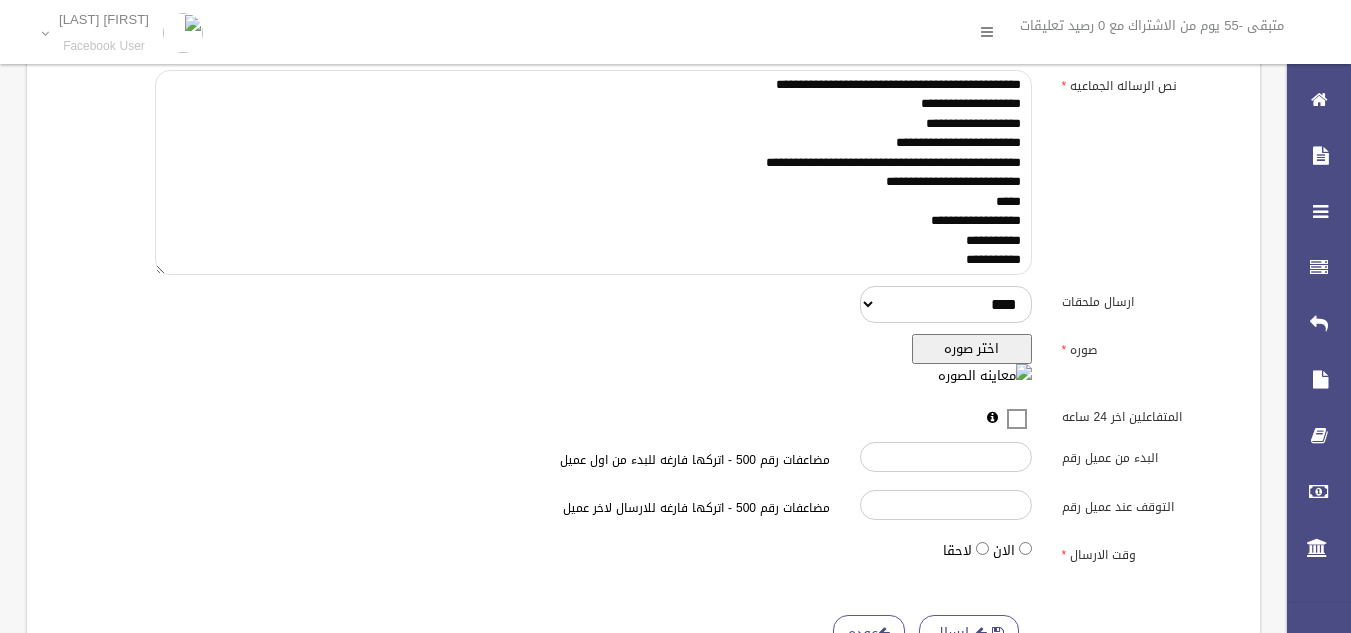 scroll, scrollTop: 376, scrollLeft: 0, axis: vertical 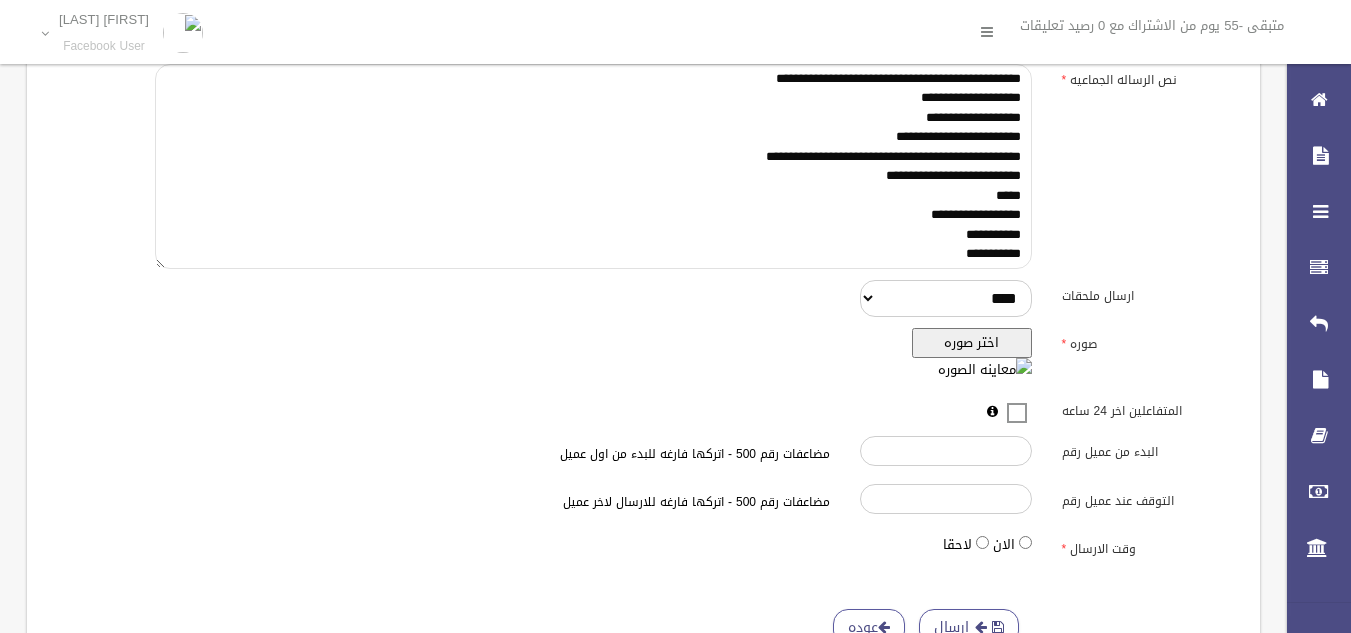 type on "**********" 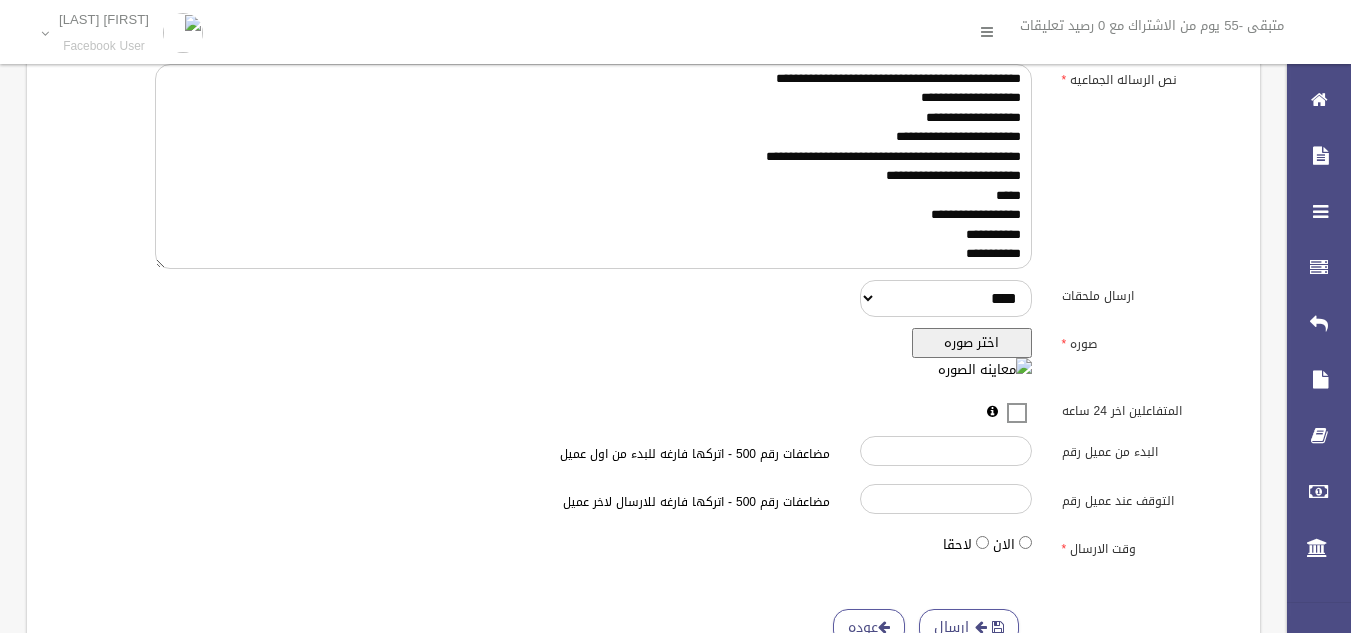 click on "اختر صوره" at bounding box center (972, 343) 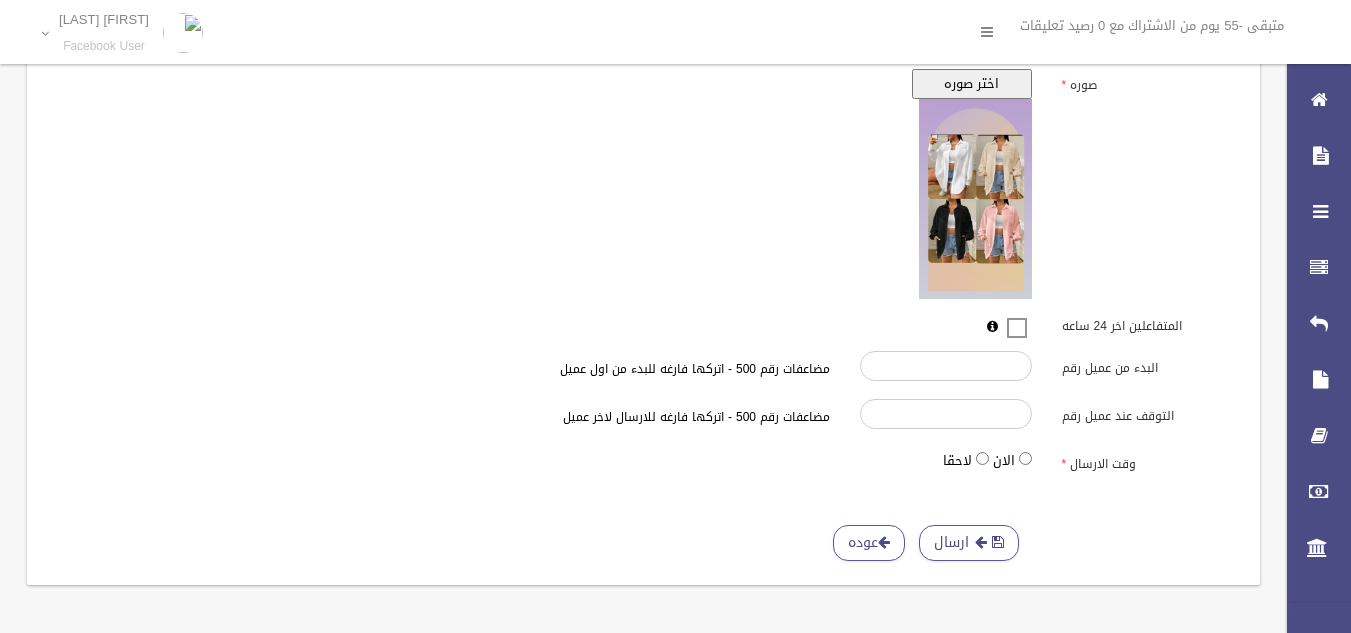 scroll, scrollTop: 0, scrollLeft: 0, axis: both 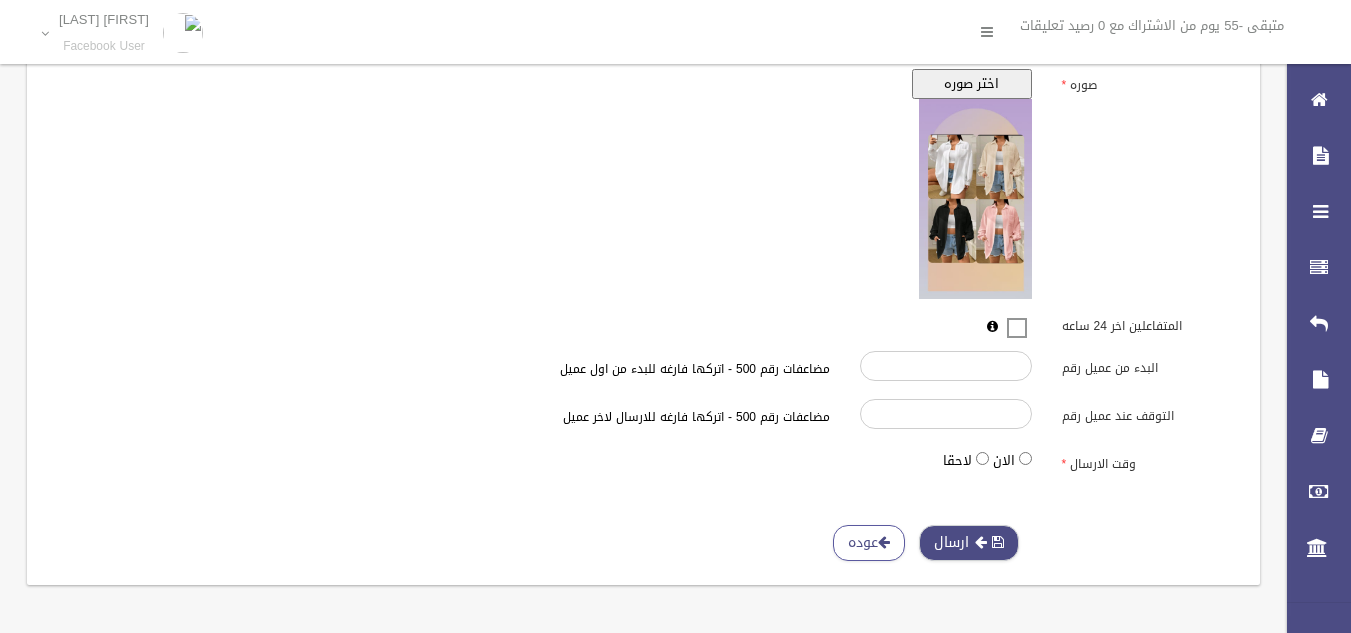 click on "ارسال" at bounding box center (969, 543) 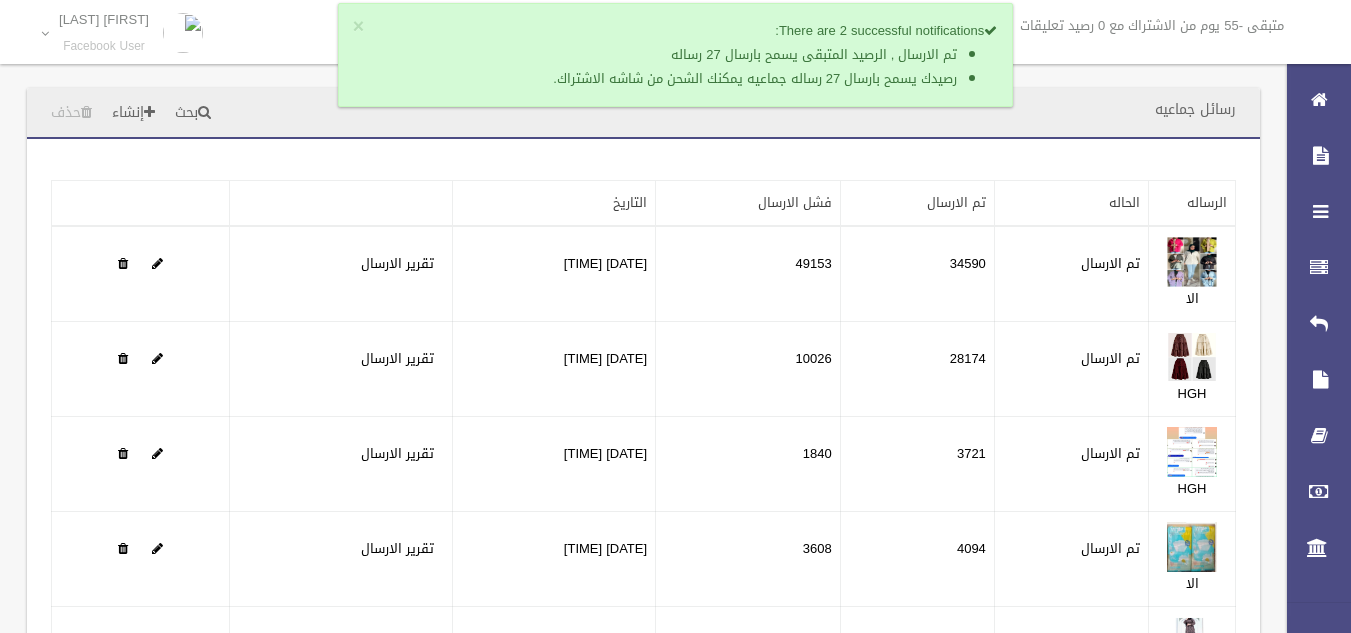 scroll, scrollTop: 0, scrollLeft: 0, axis: both 